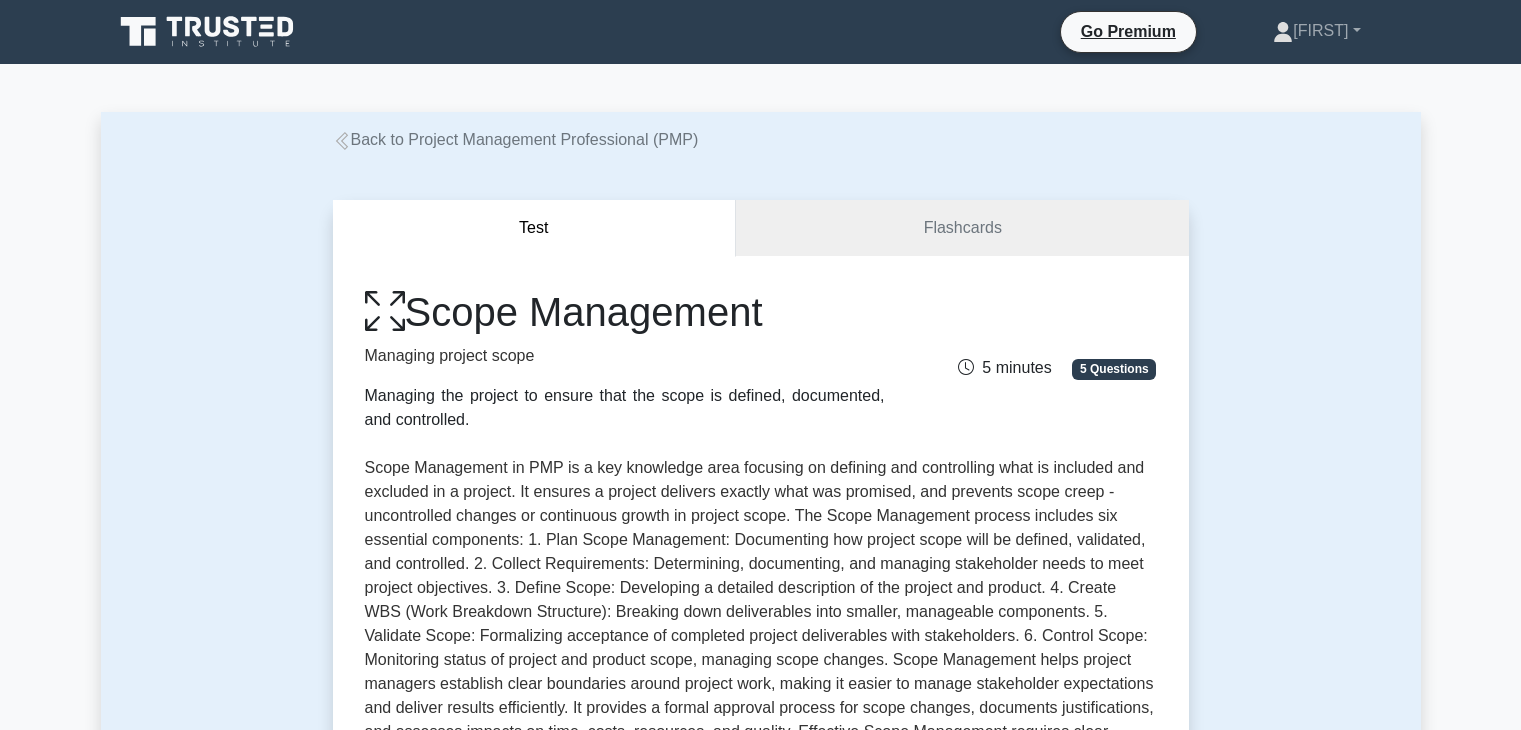 scroll, scrollTop: 0, scrollLeft: 0, axis: both 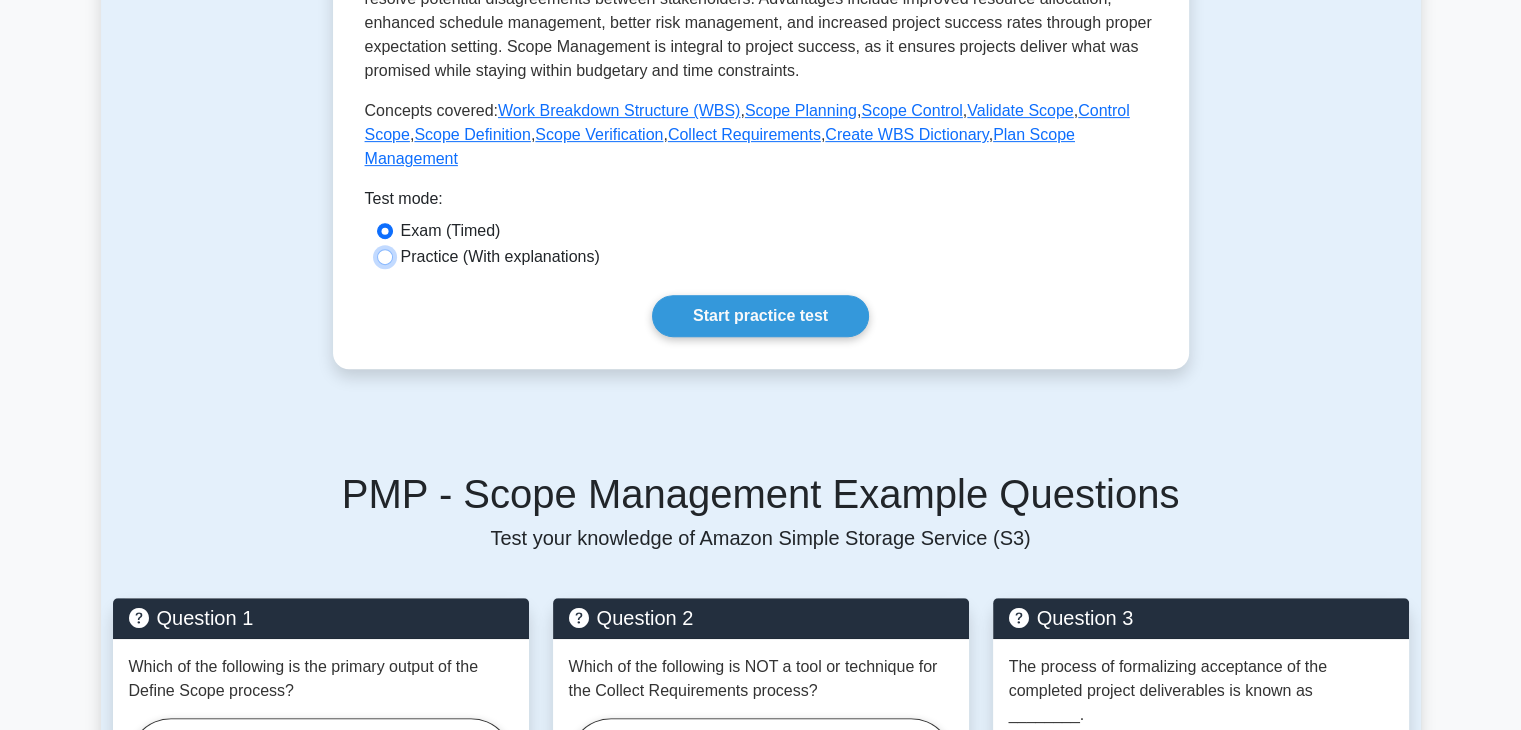 click on "Practice (With explanations)" at bounding box center [385, 257] 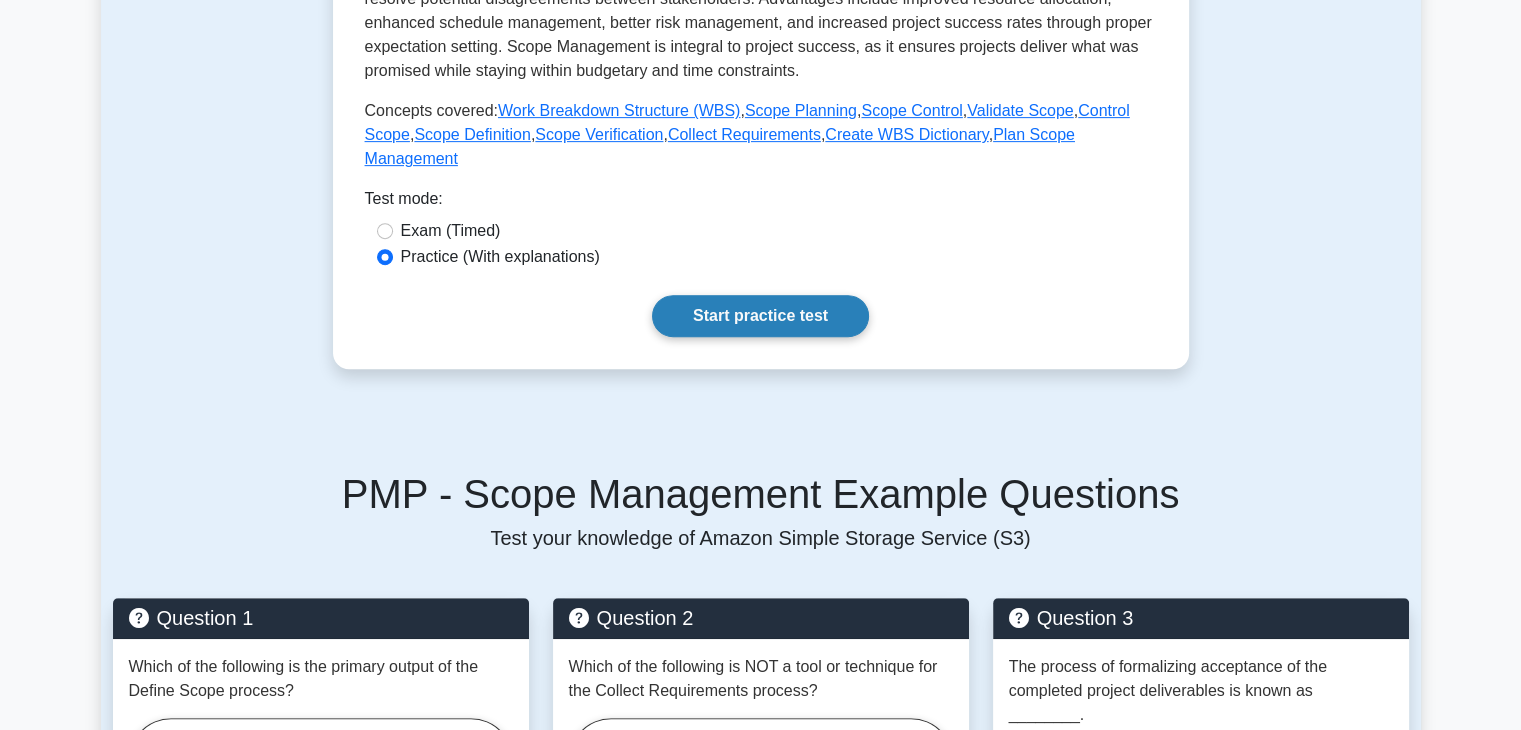 click on "Start practice test" at bounding box center (760, 316) 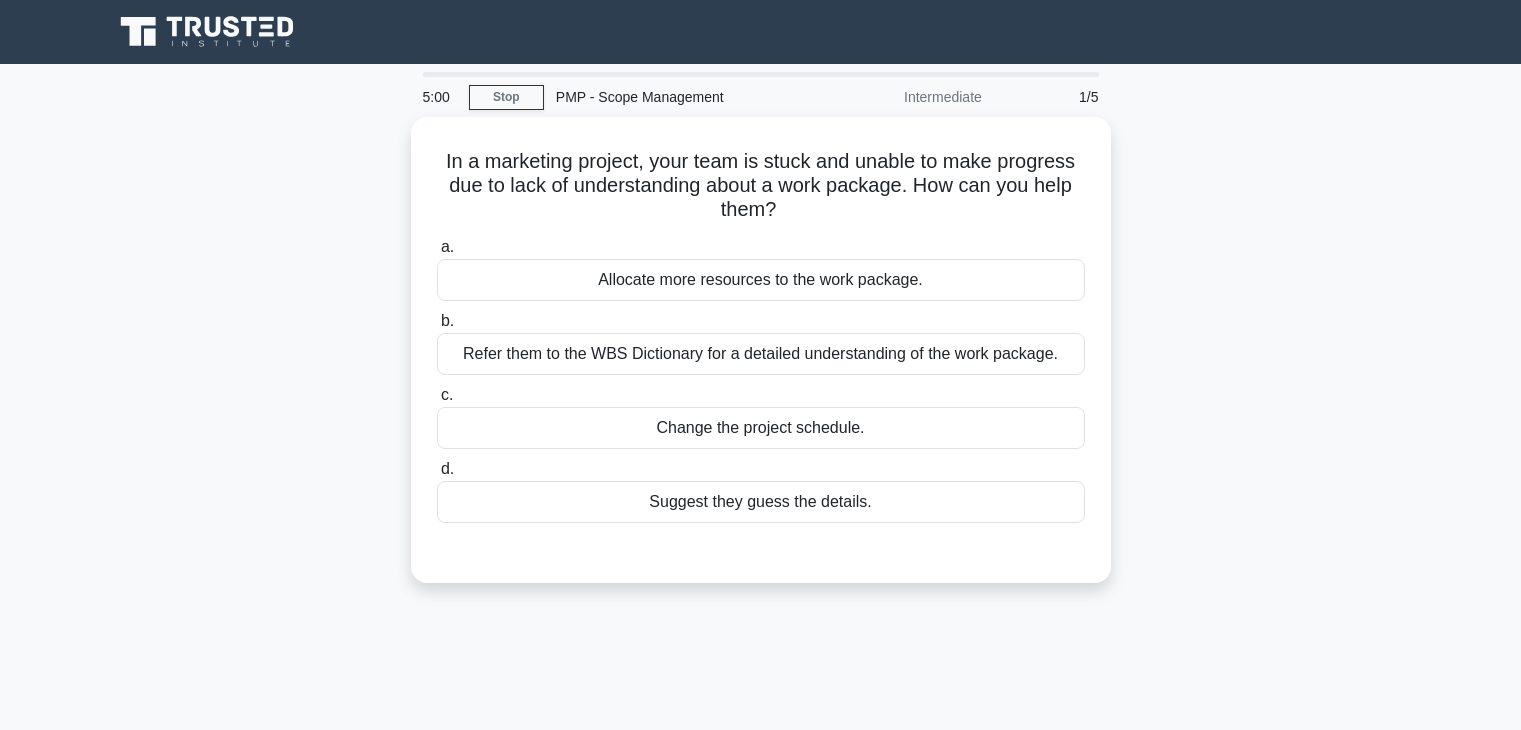 scroll, scrollTop: 0, scrollLeft: 0, axis: both 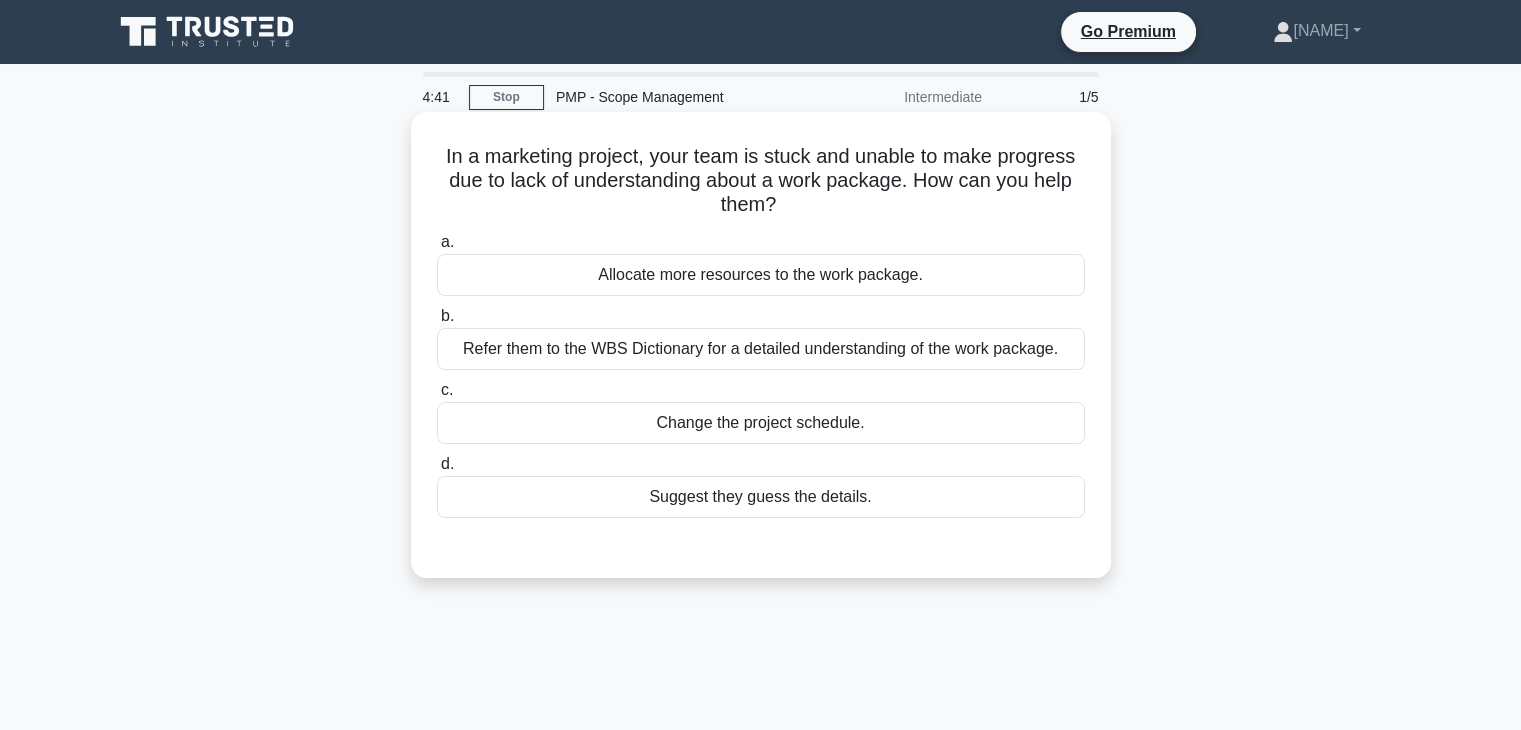 click on "Refer them to the WBS Dictionary for a detailed understanding of the work package." at bounding box center [761, 349] 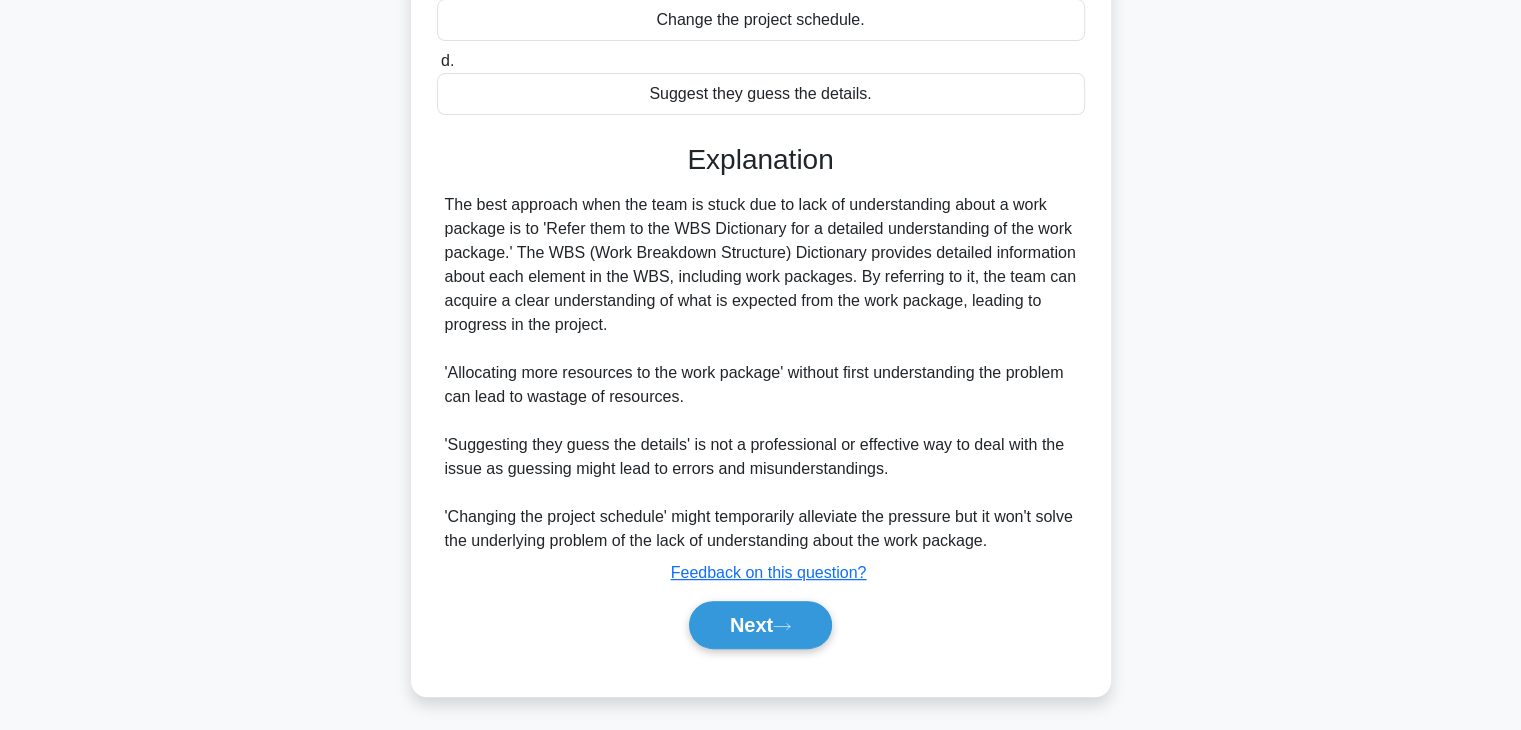 scroll, scrollTop: 406, scrollLeft: 0, axis: vertical 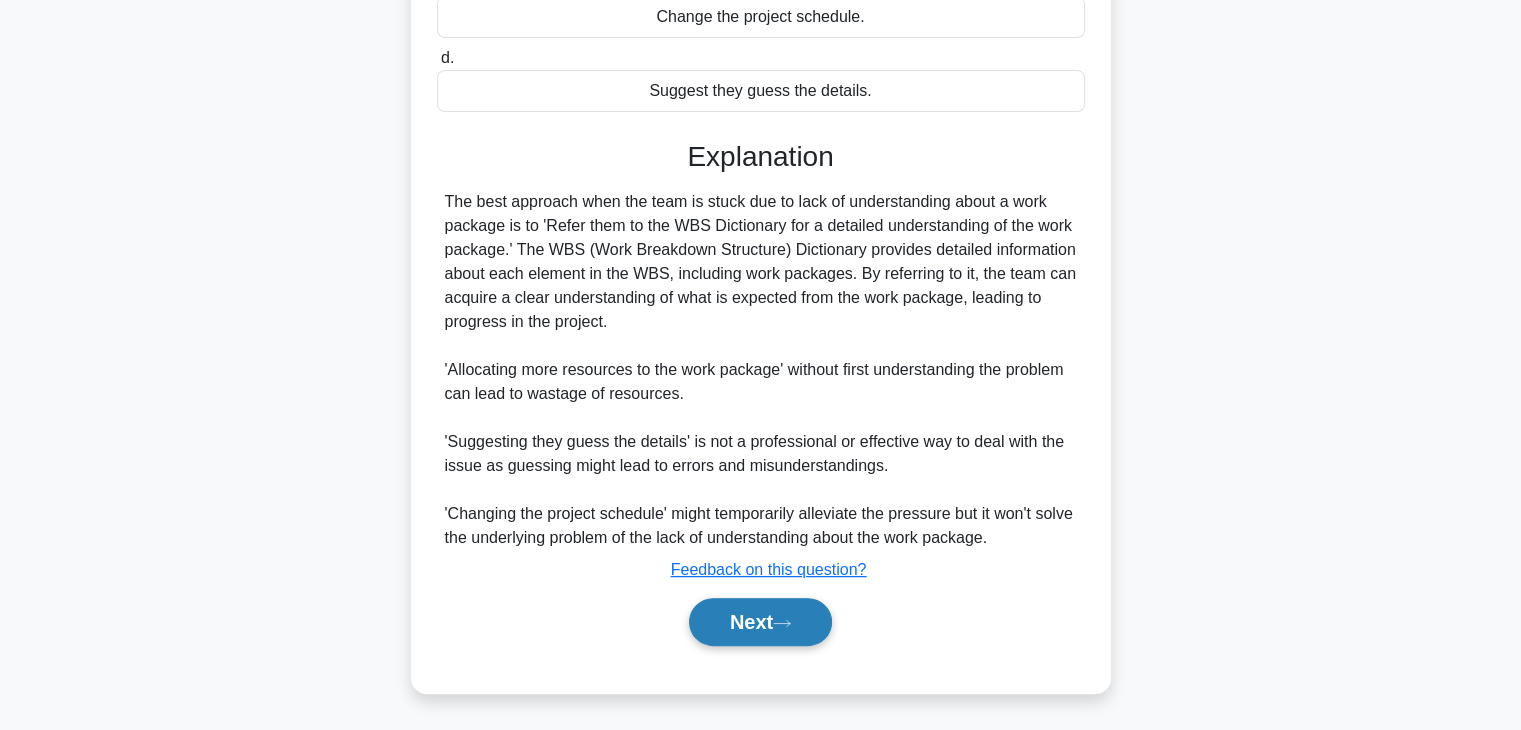 click on "Next" at bounding box center [760, 622] 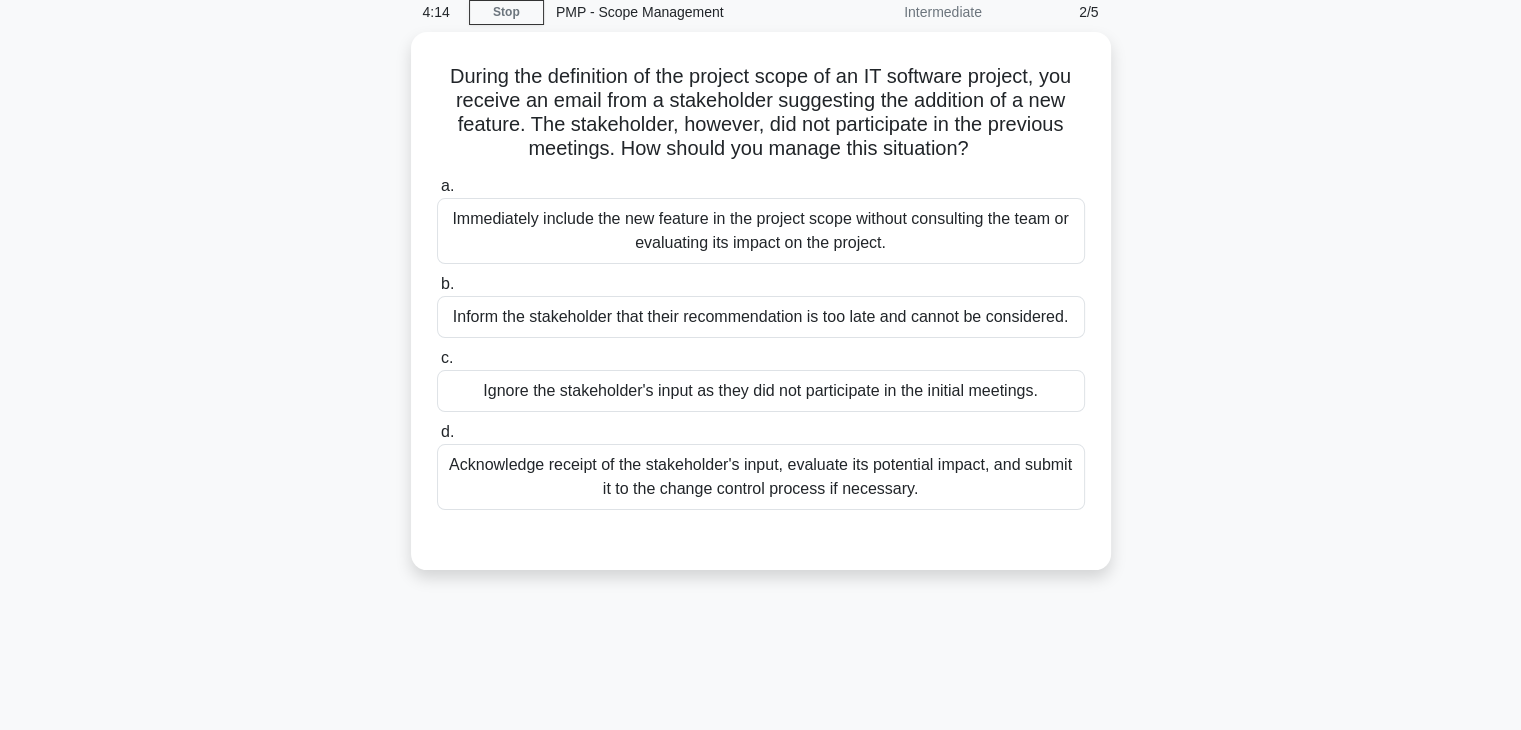 scroll, scrollTop: 51, scrollLeft: 0, axis: vertical 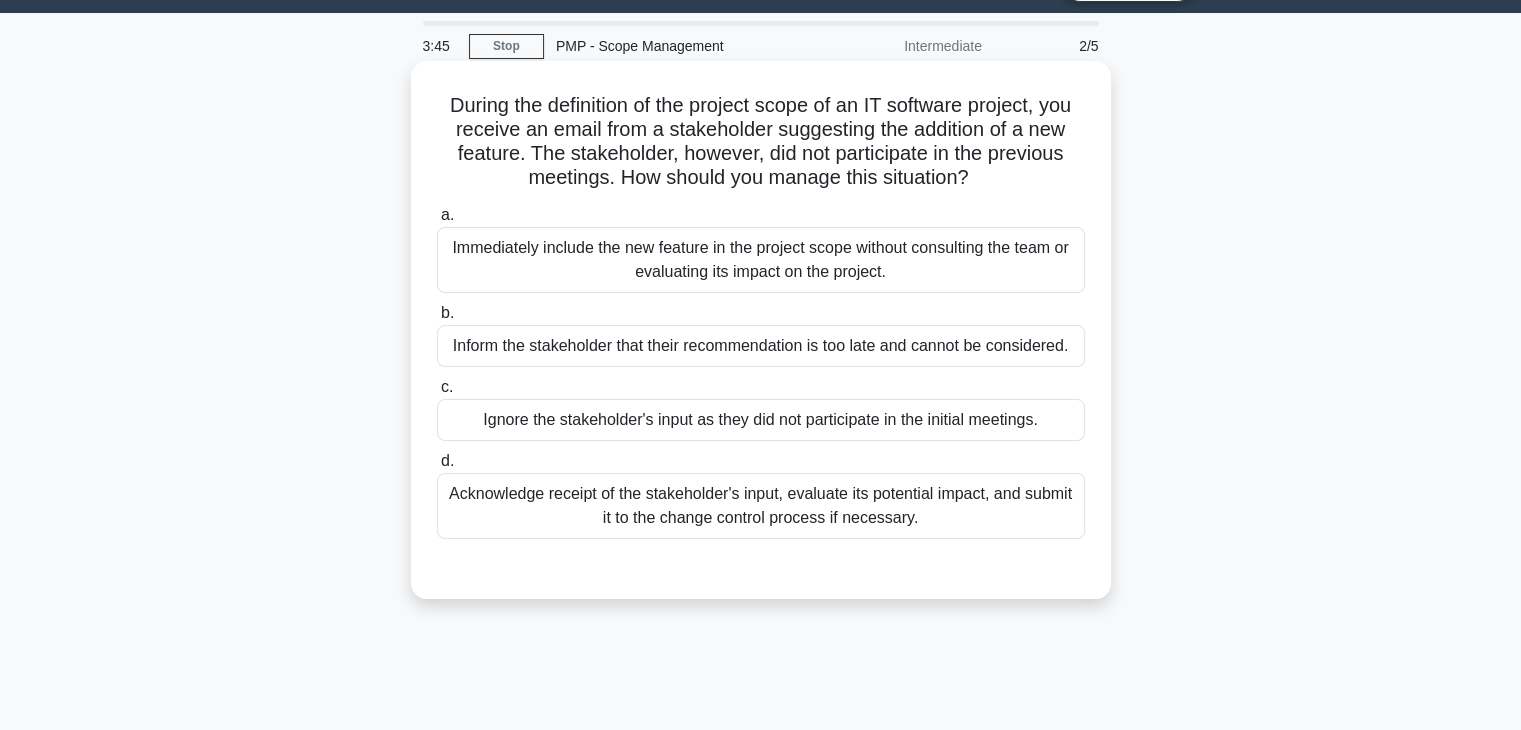 click on "Acknowledge receipt of the stakeholder's input, evaluate its potential impact, and submit it to the change control process if necessary." at bounding box center (761, 506) 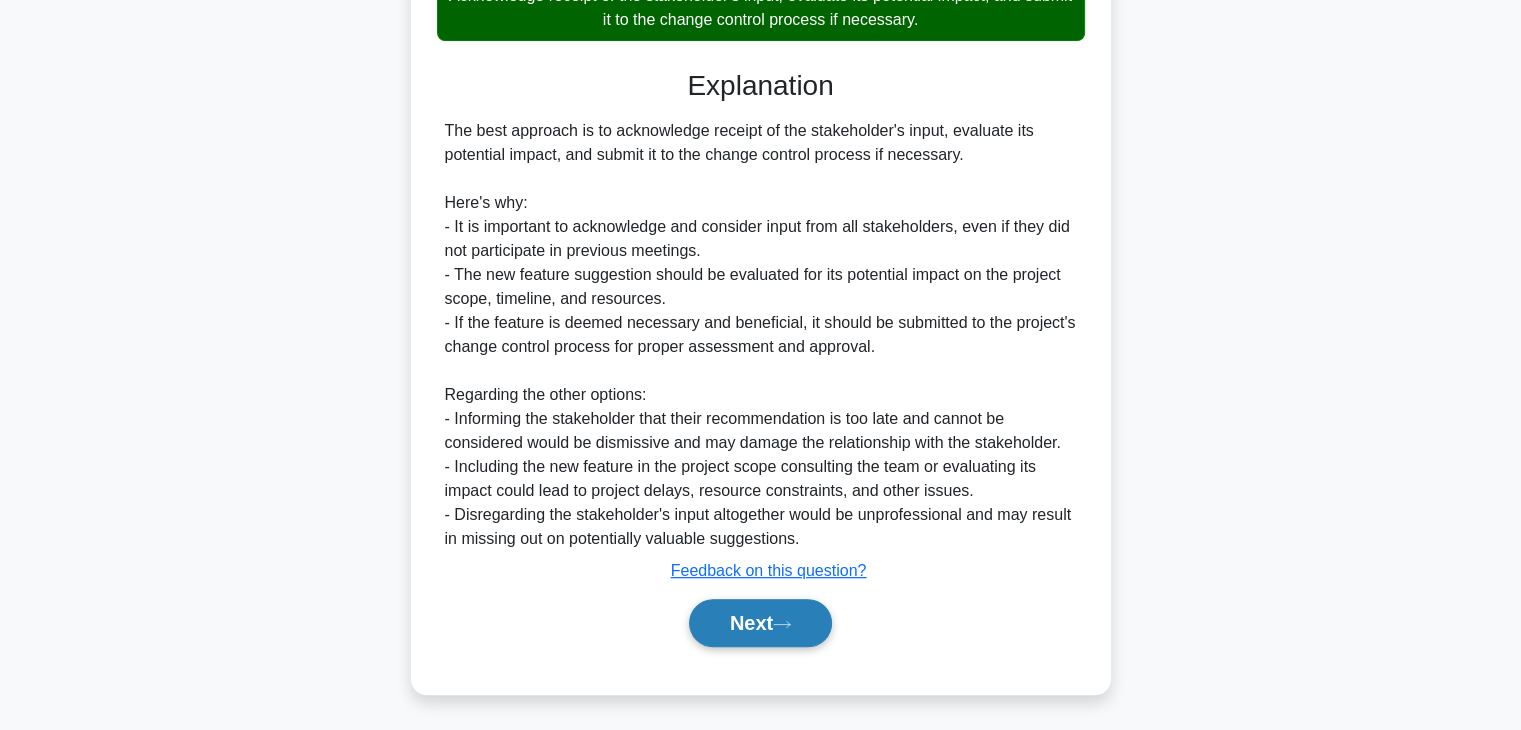 scroll, scrollTop: 550, scrollLeft: 0, axis: vertical 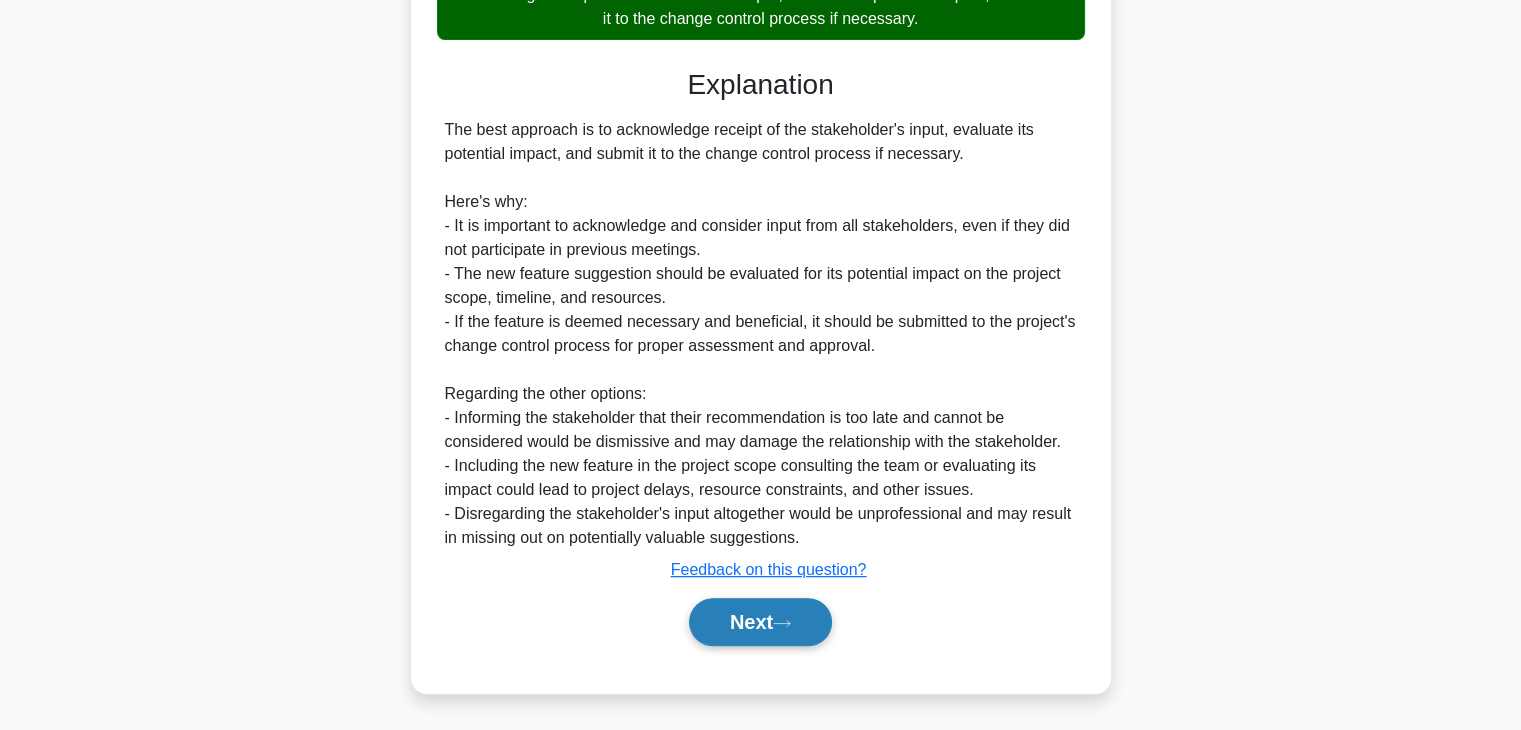 click on "Next" at bounding box center [760, 622] 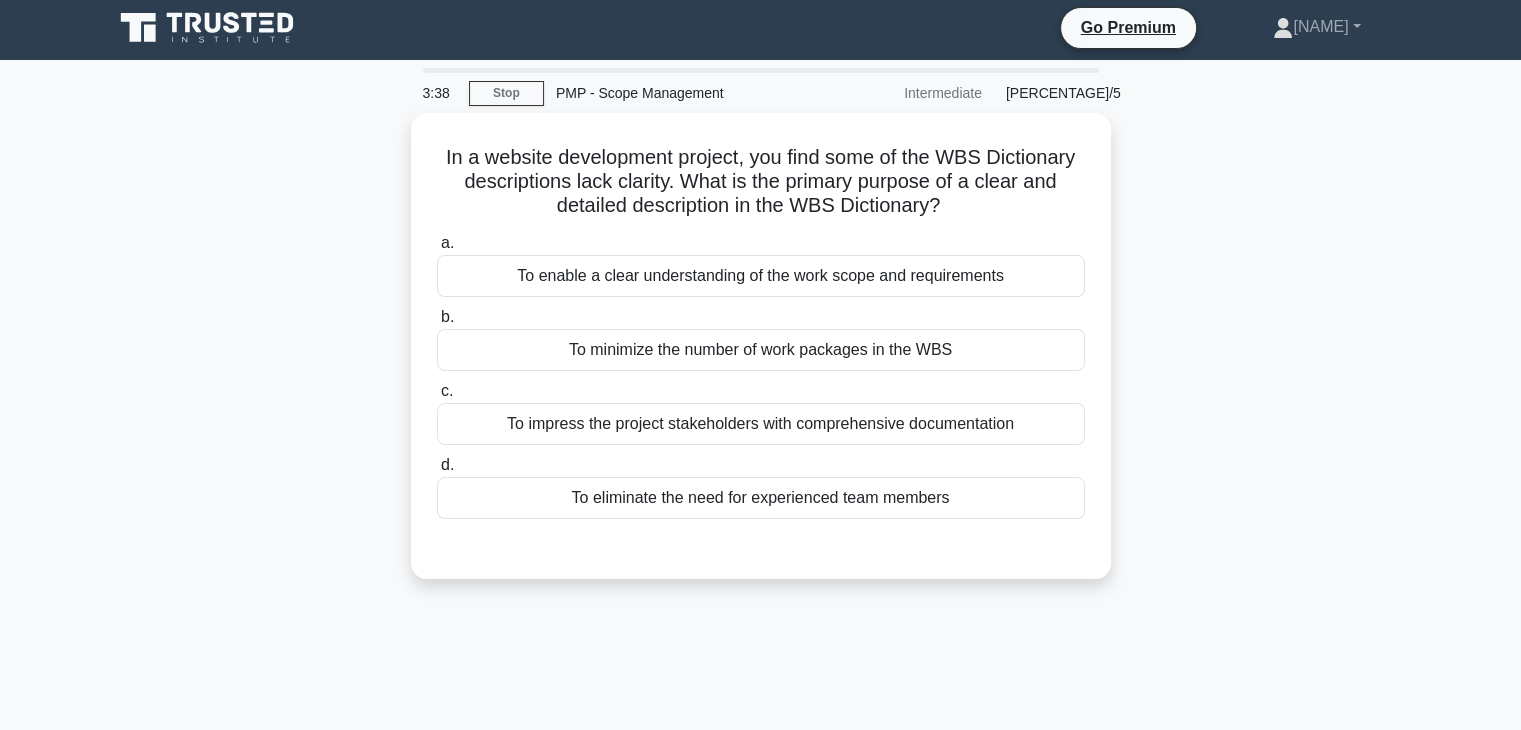 scroll, scrollTop: 0, scrollLeft: 0, axis: both 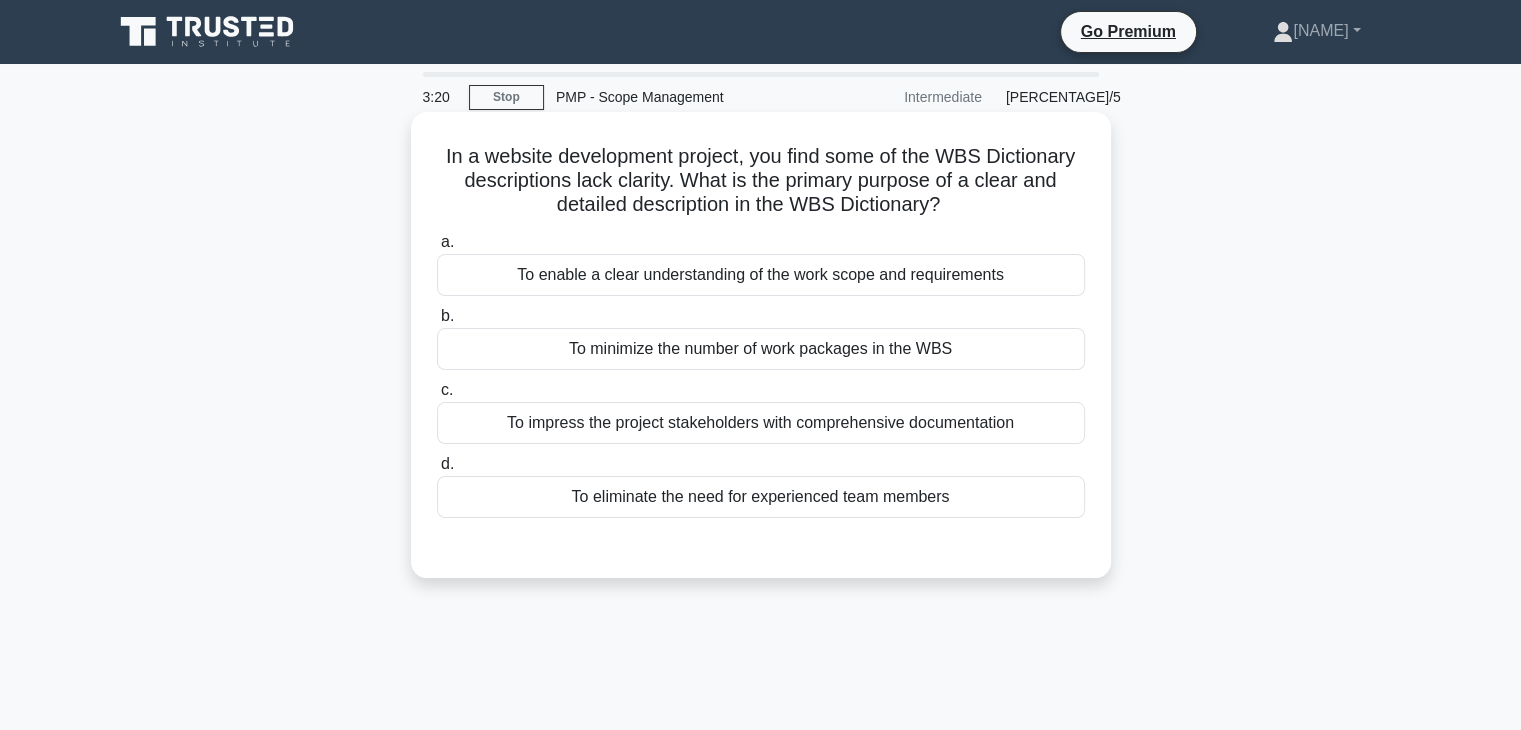 click on "To enable a clear understanding of the work scope and requirements" at bounding box center [761, 275] 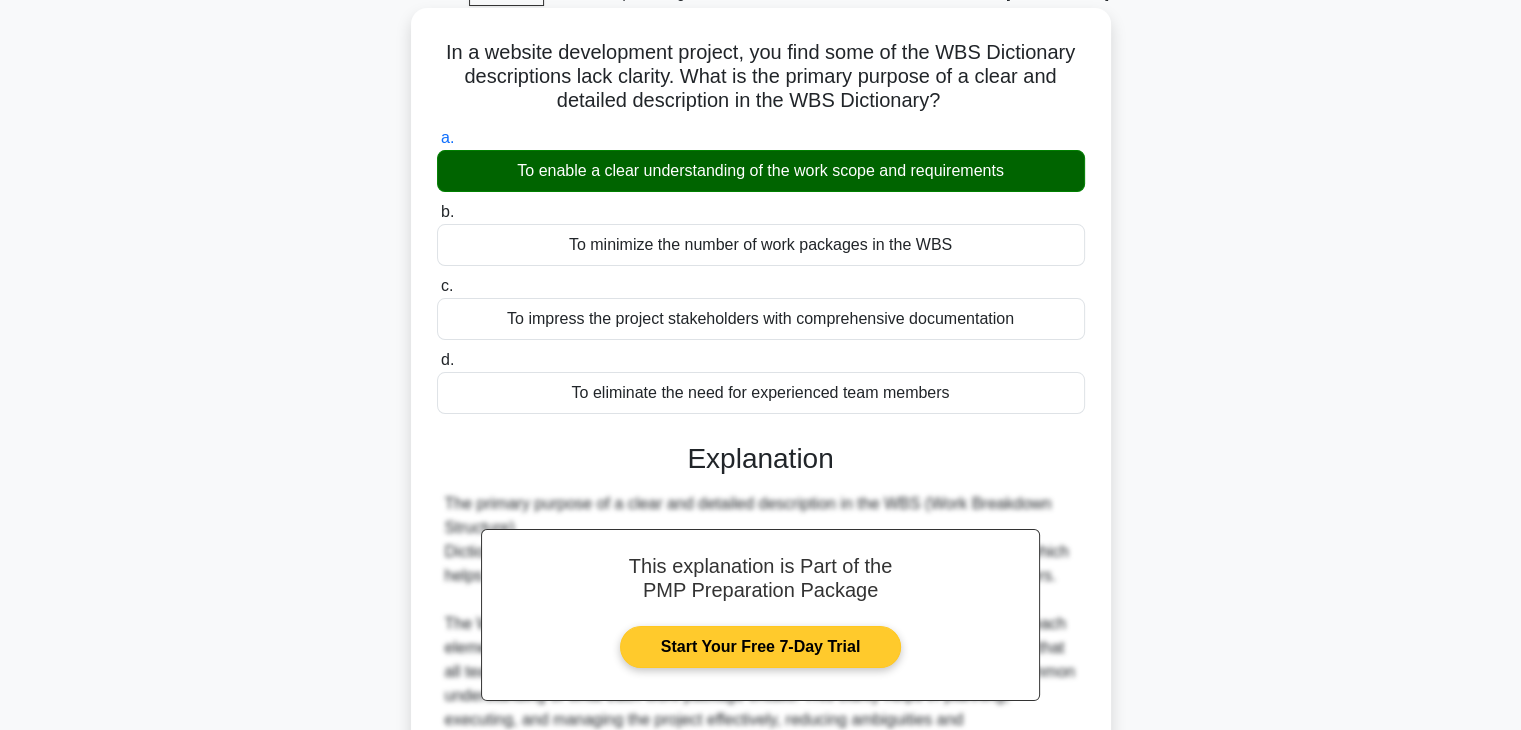 scroll, scrollTop: 351, scrollLeft: 0, axis: vertical 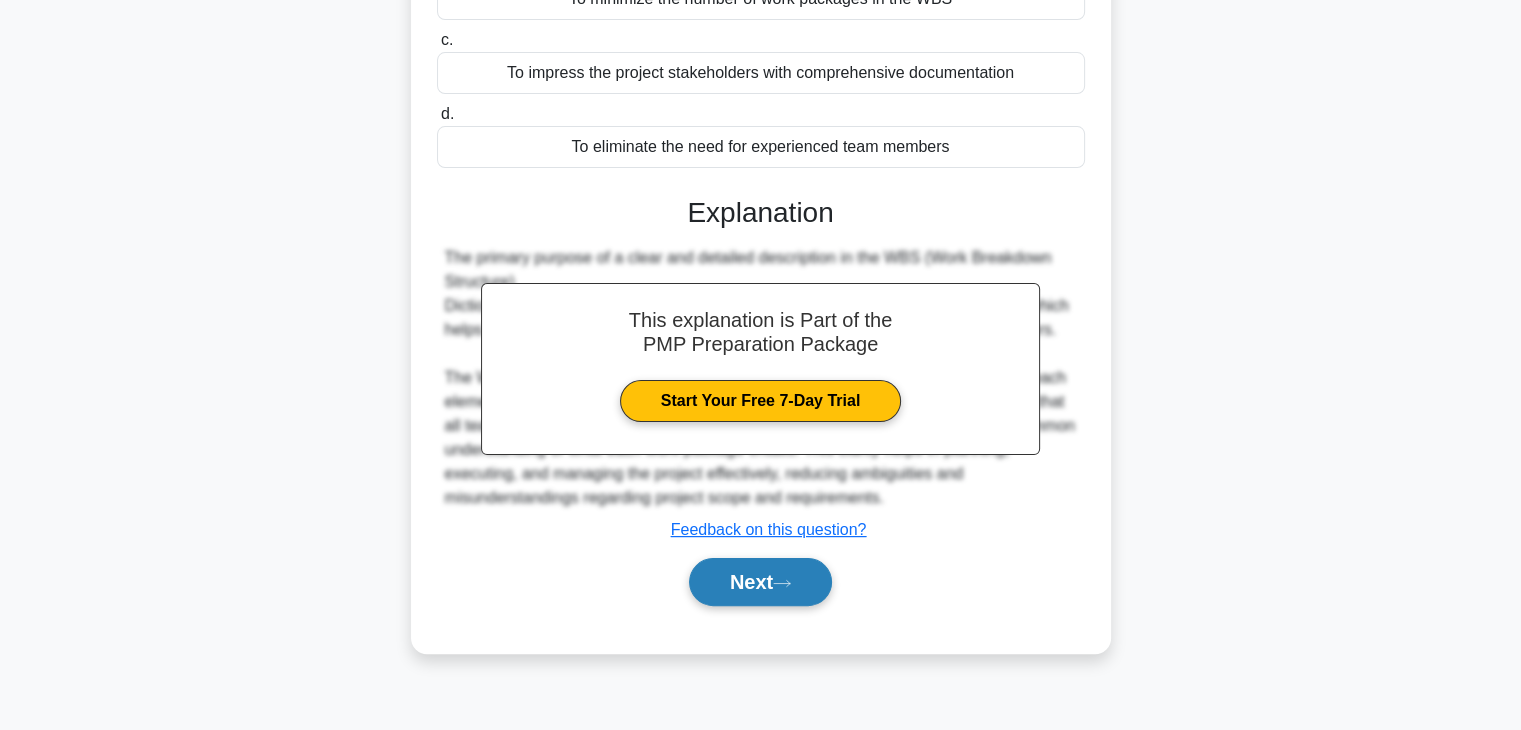 click at bounding box center [782, 583] 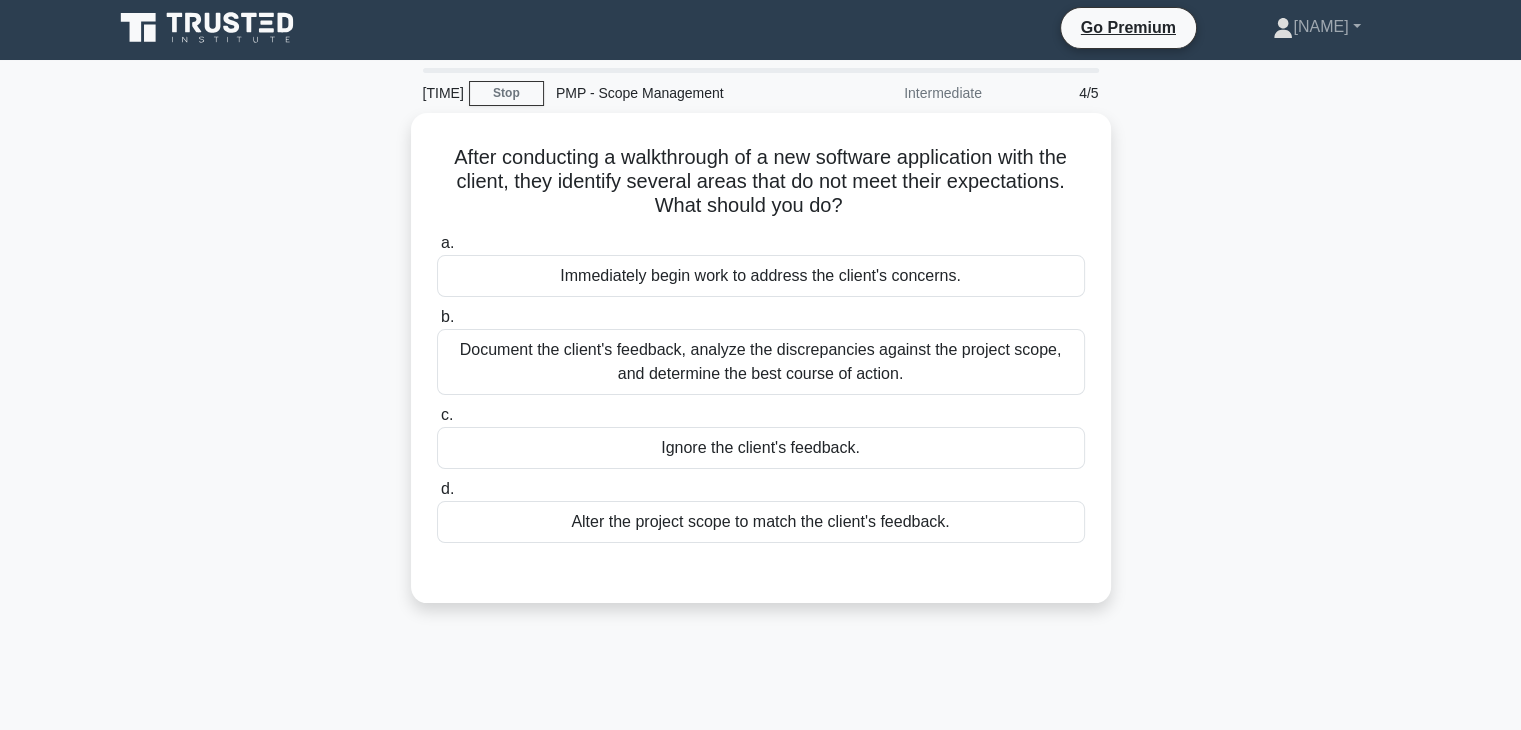 scroll, scrollTop: 0, scrollLeft: 0, axis: both 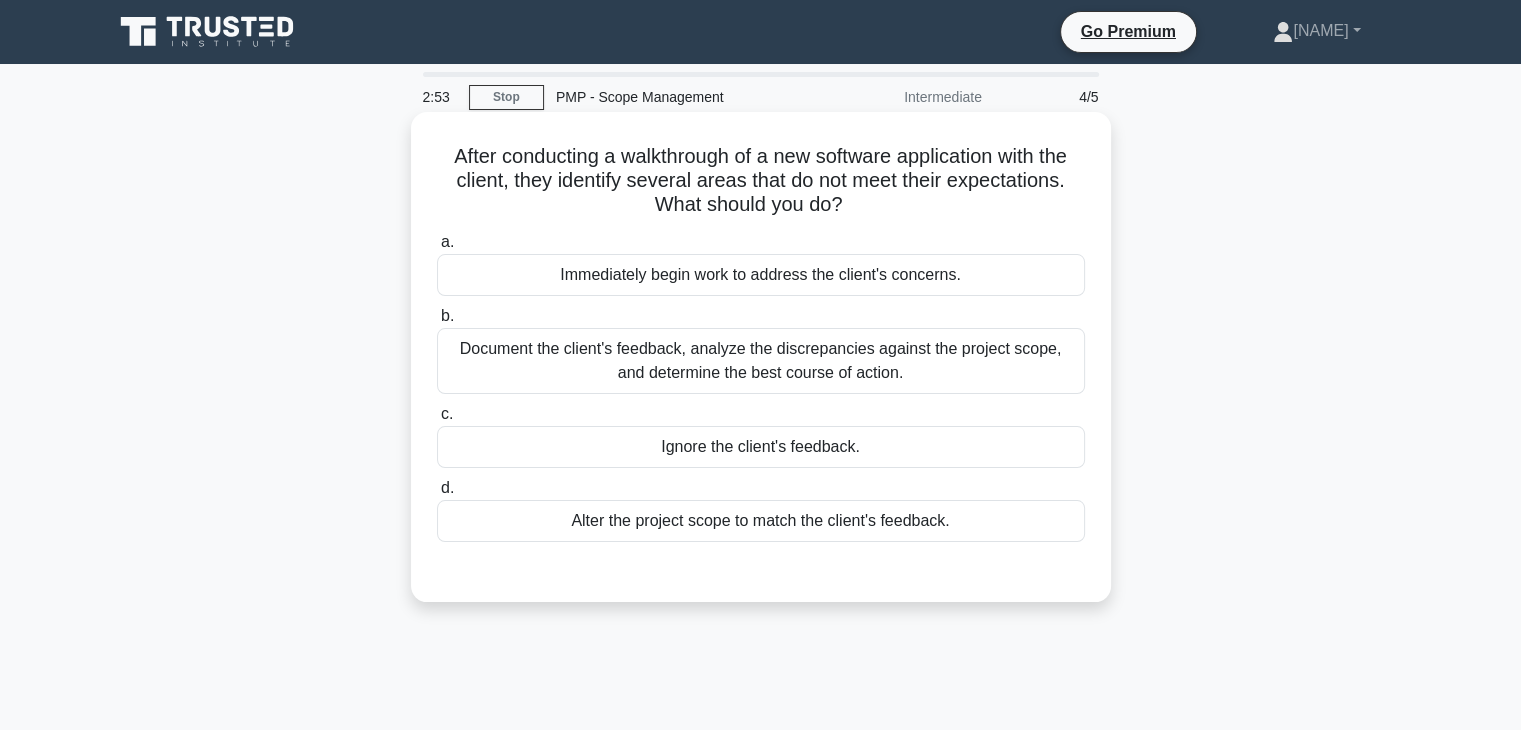 click on "Document the client's feedback, analyze the discrepancies against the project scope, and determine the best course of action." at bounding box center [761, 361] 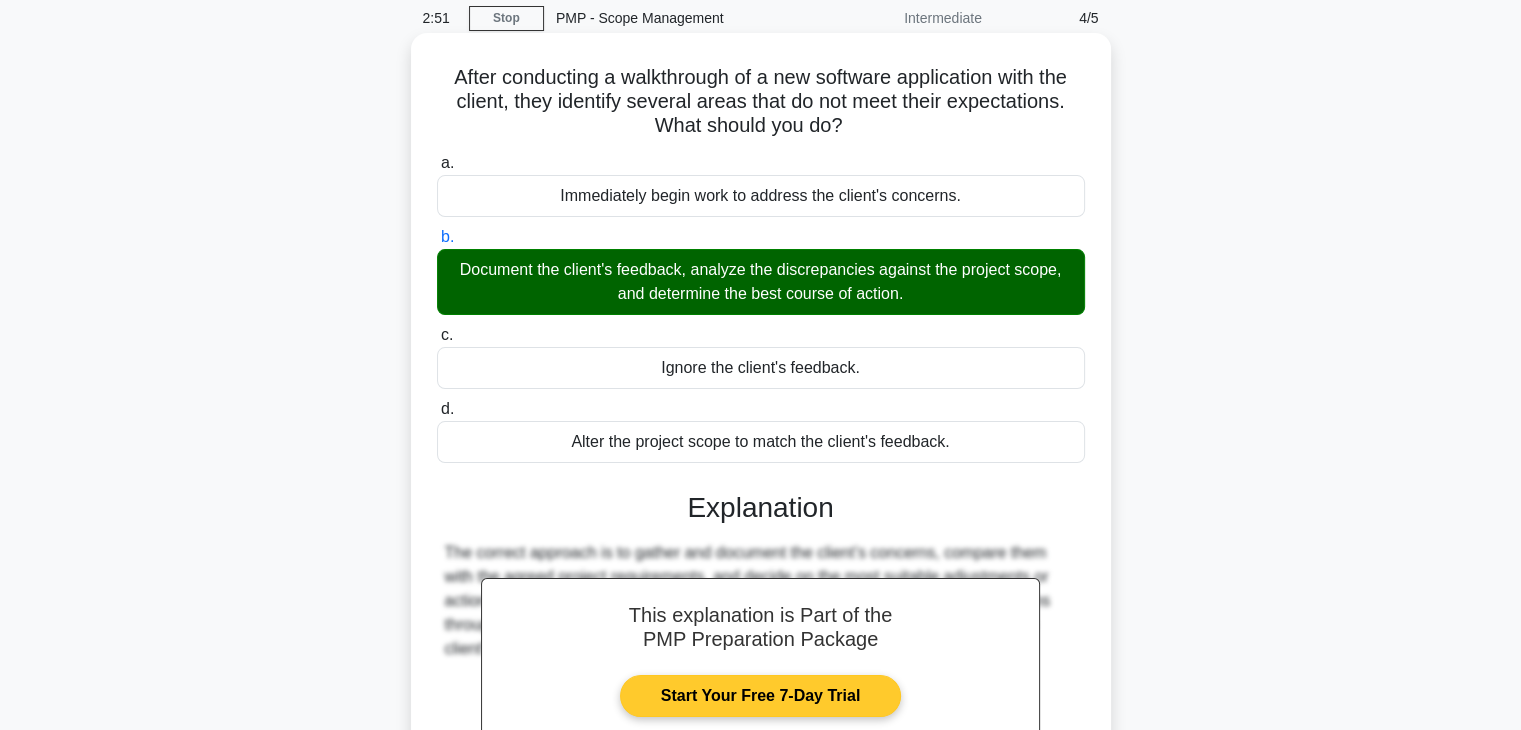 scroll, scrollTop: 351, scrollLeft: 0, axis: vertical 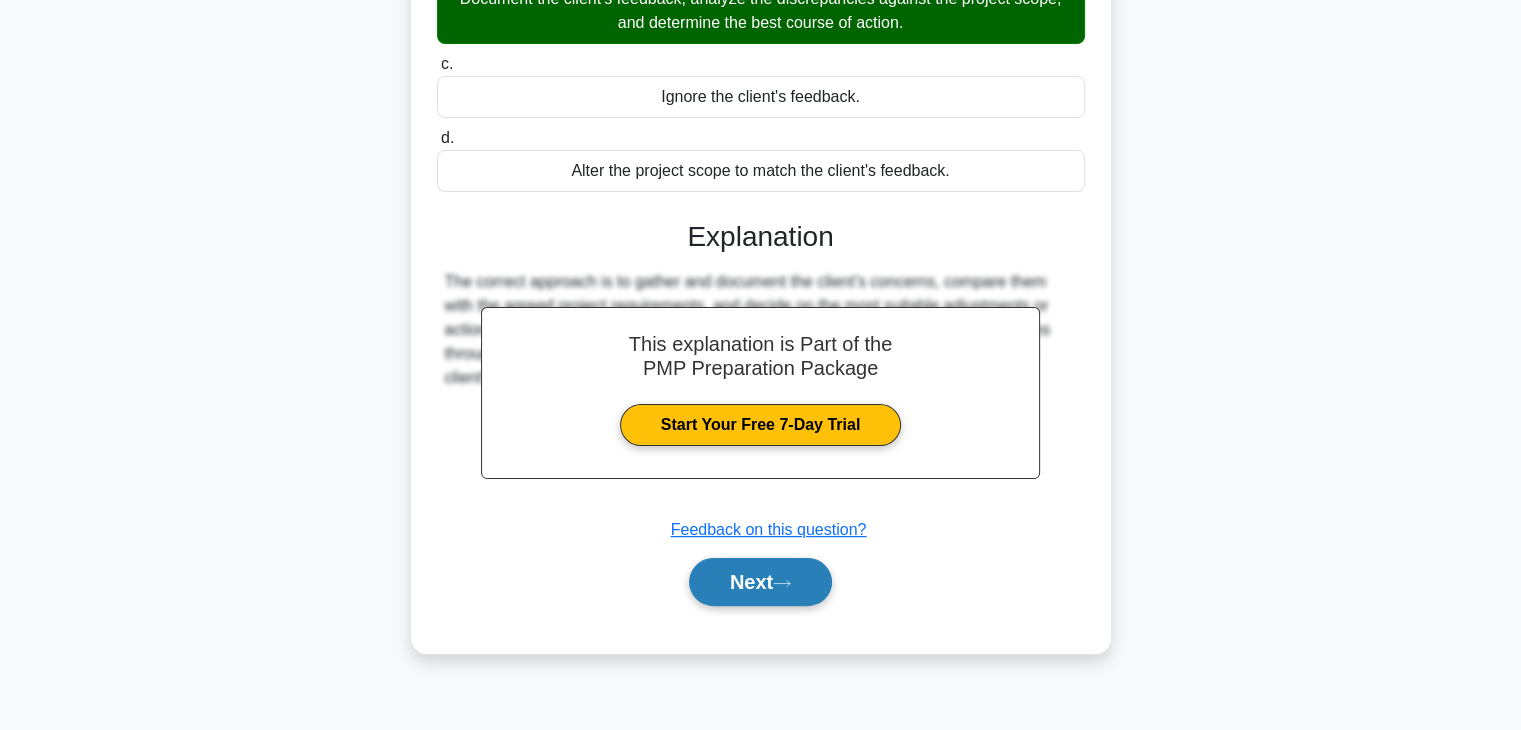 click on "Next" at bounding box center [760, 582] 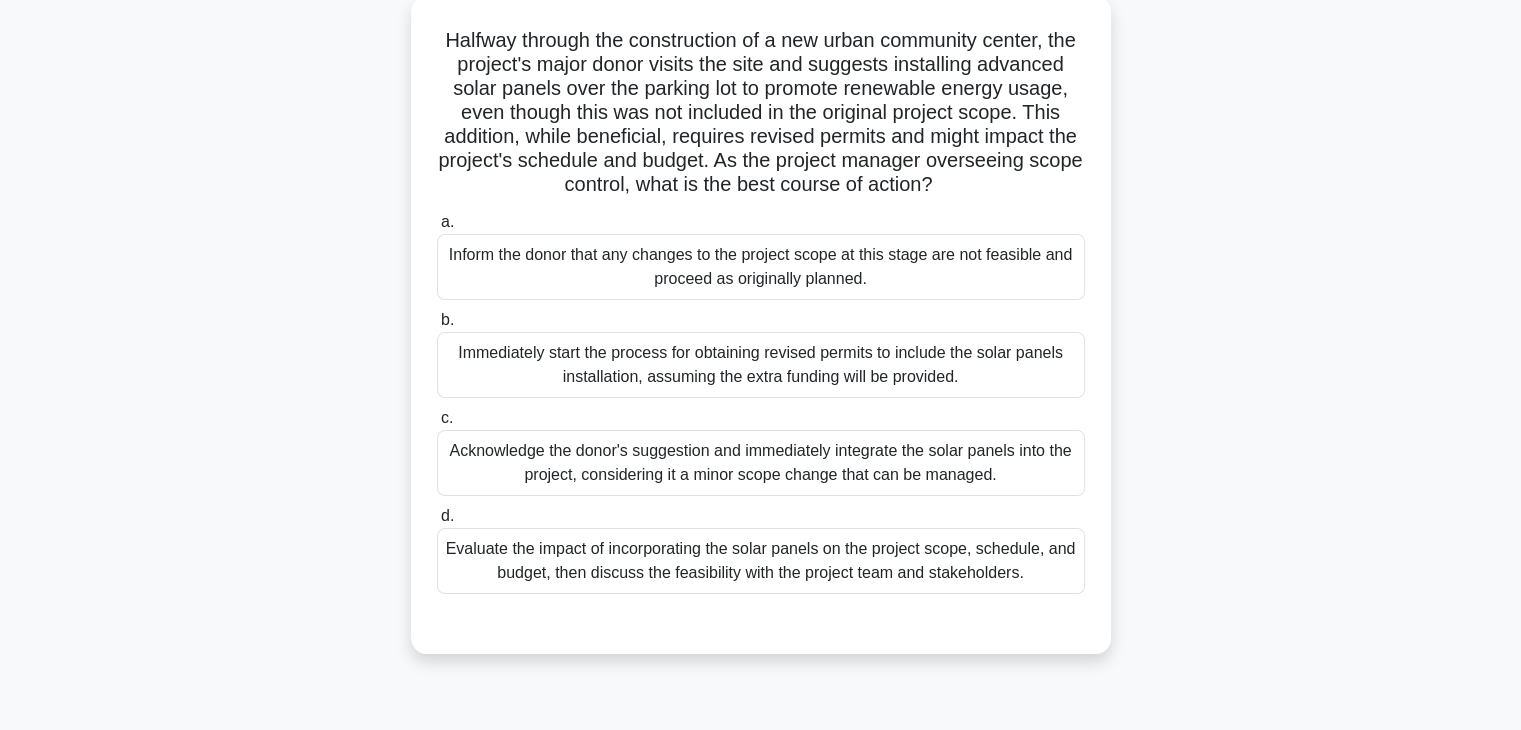 scroll, scrollTop: 151, scrollLeft: 0, axis: vertical 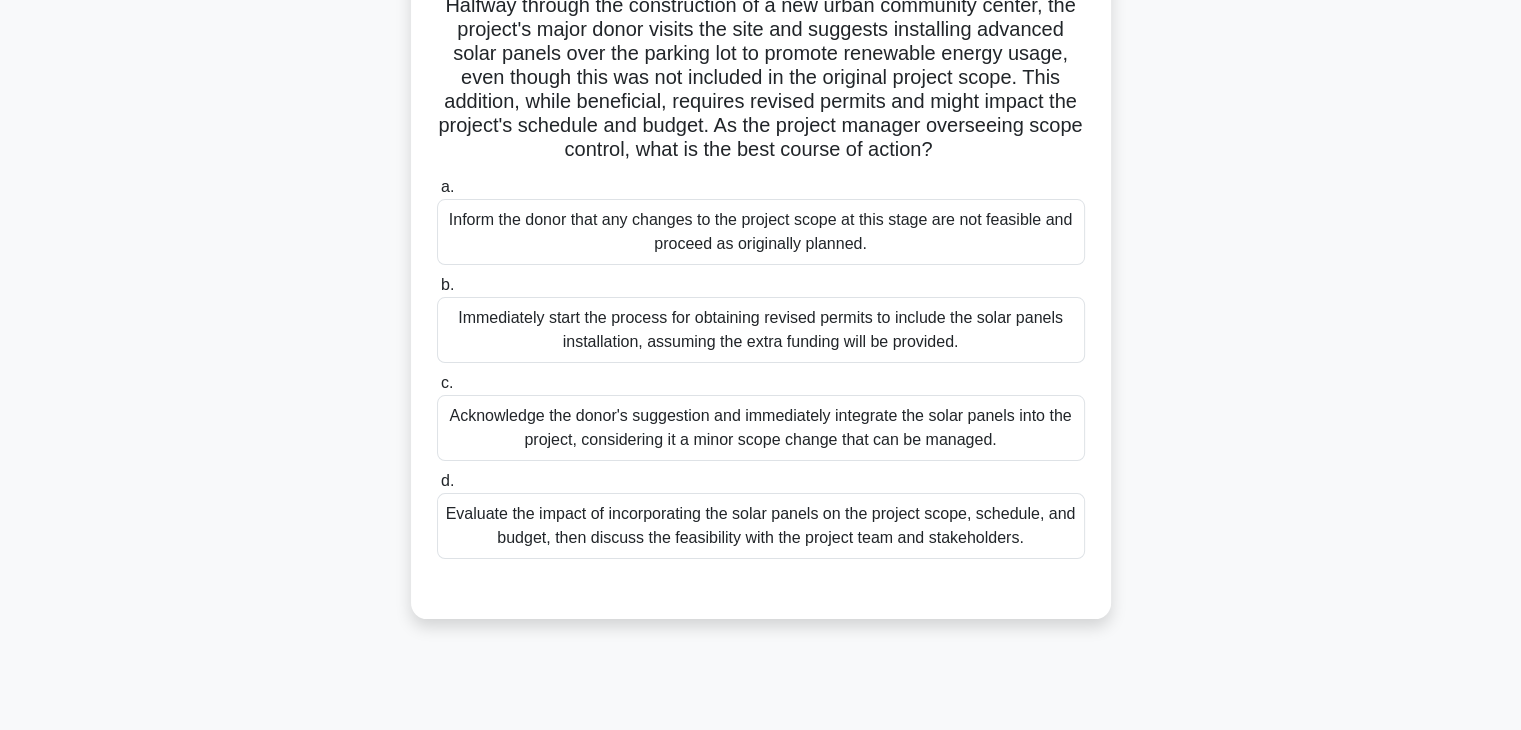 click on "Evaluate the impact of incorporating the solar panels on the project scope, schedule, and budget, then discuss the feasibility with the project team and stakeholders." at bounding box center [761, 526] 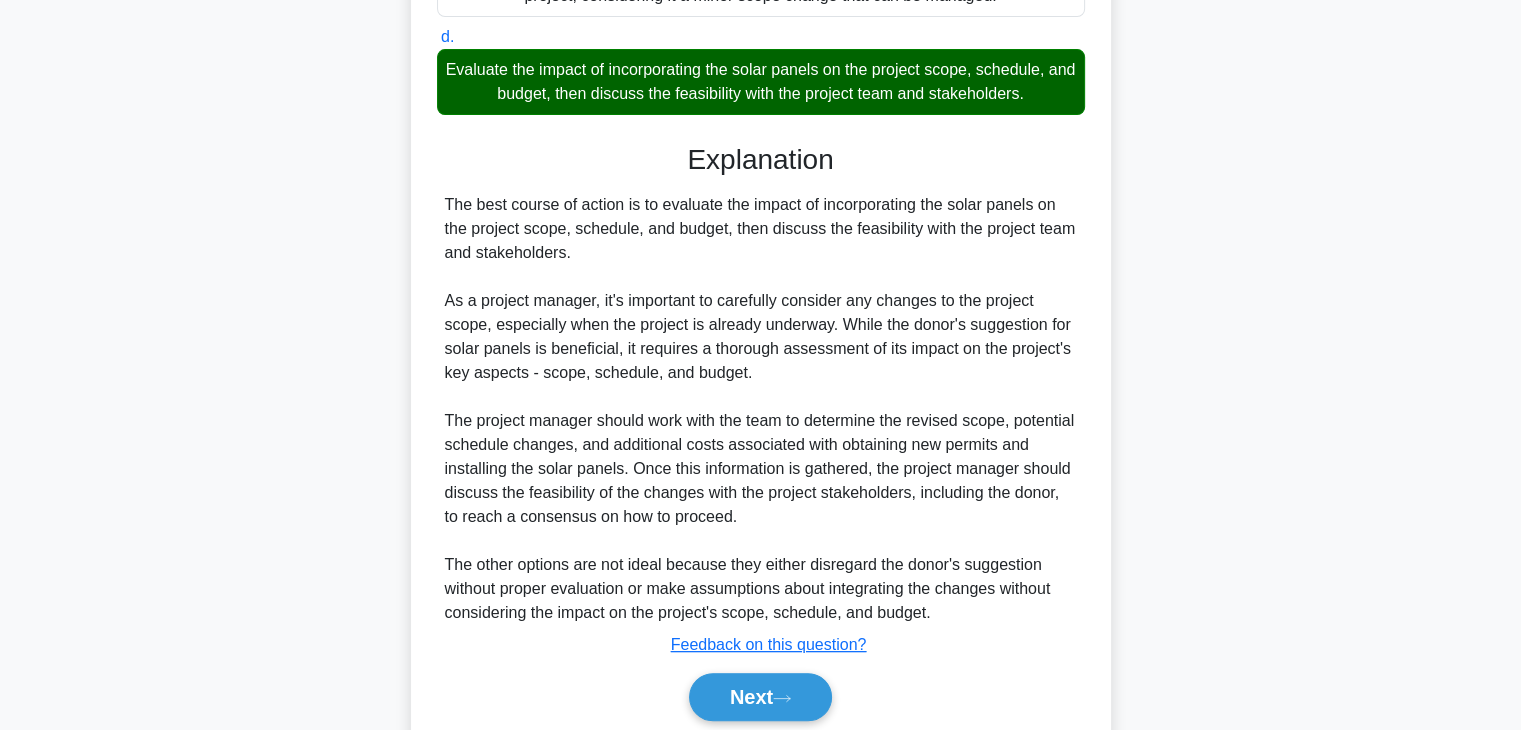 scroll, scrollTop: 694, scrollLeft: 0, axis: vertical 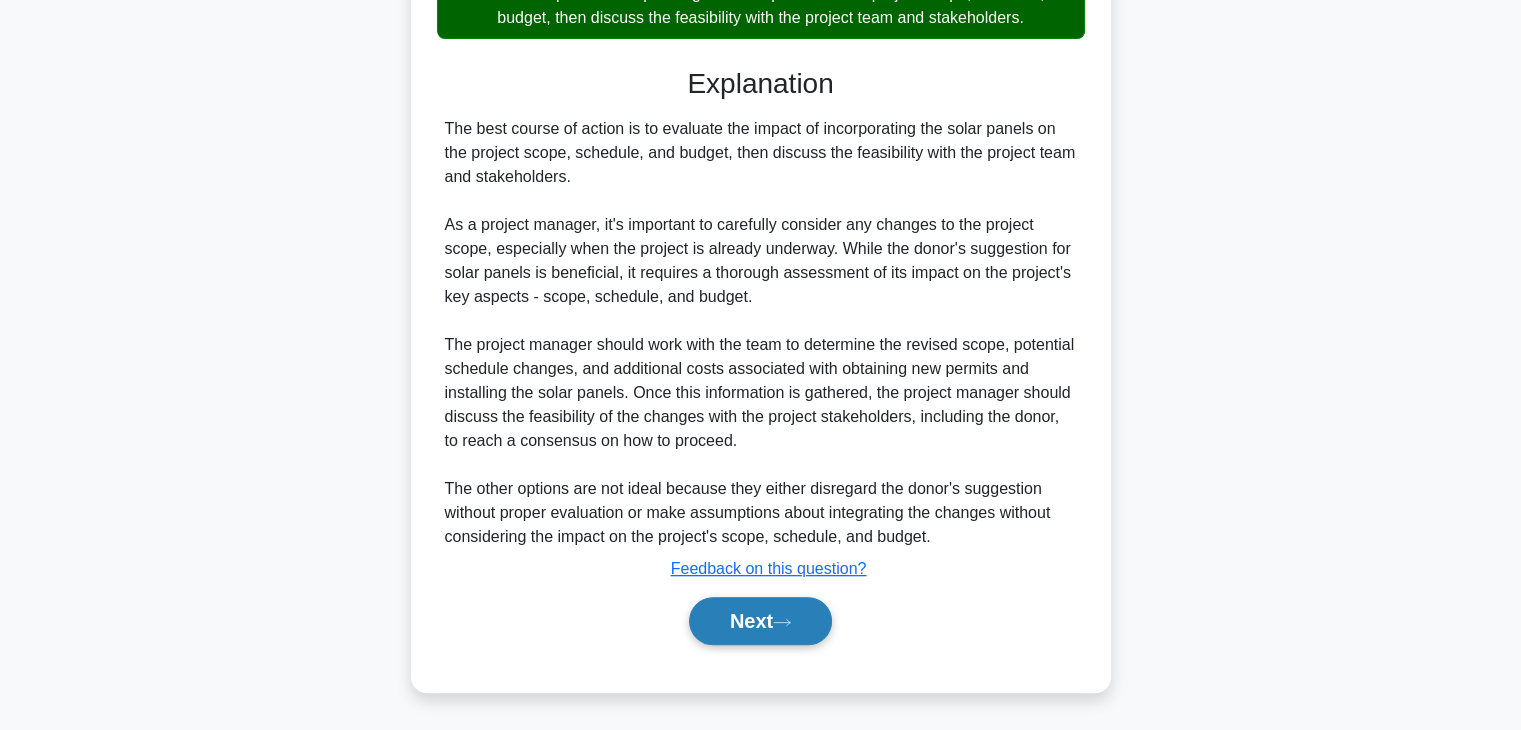 click on "Next" at bounding box center (760, 621) 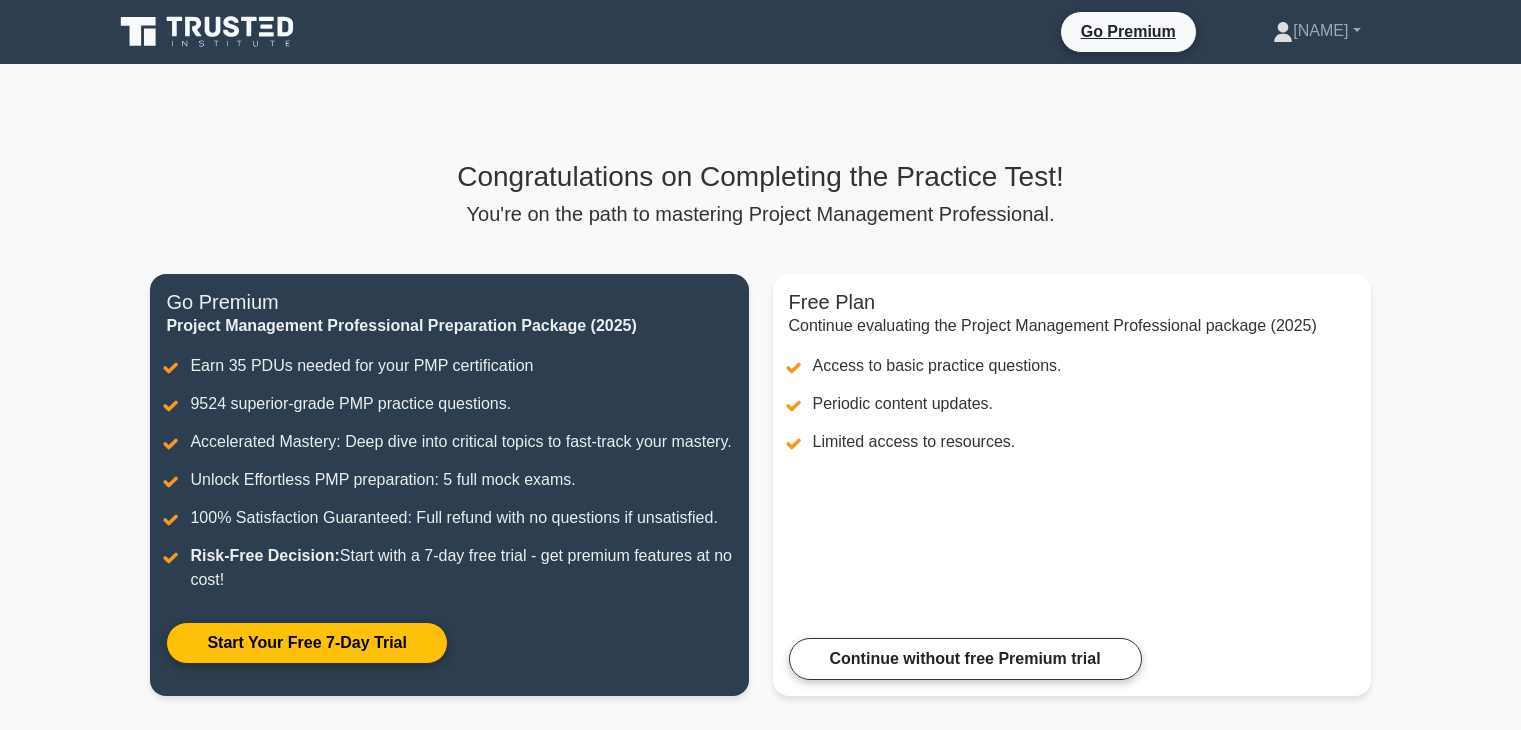 scroll, scrollTop: 0, scrollLeft: 0, axis: both 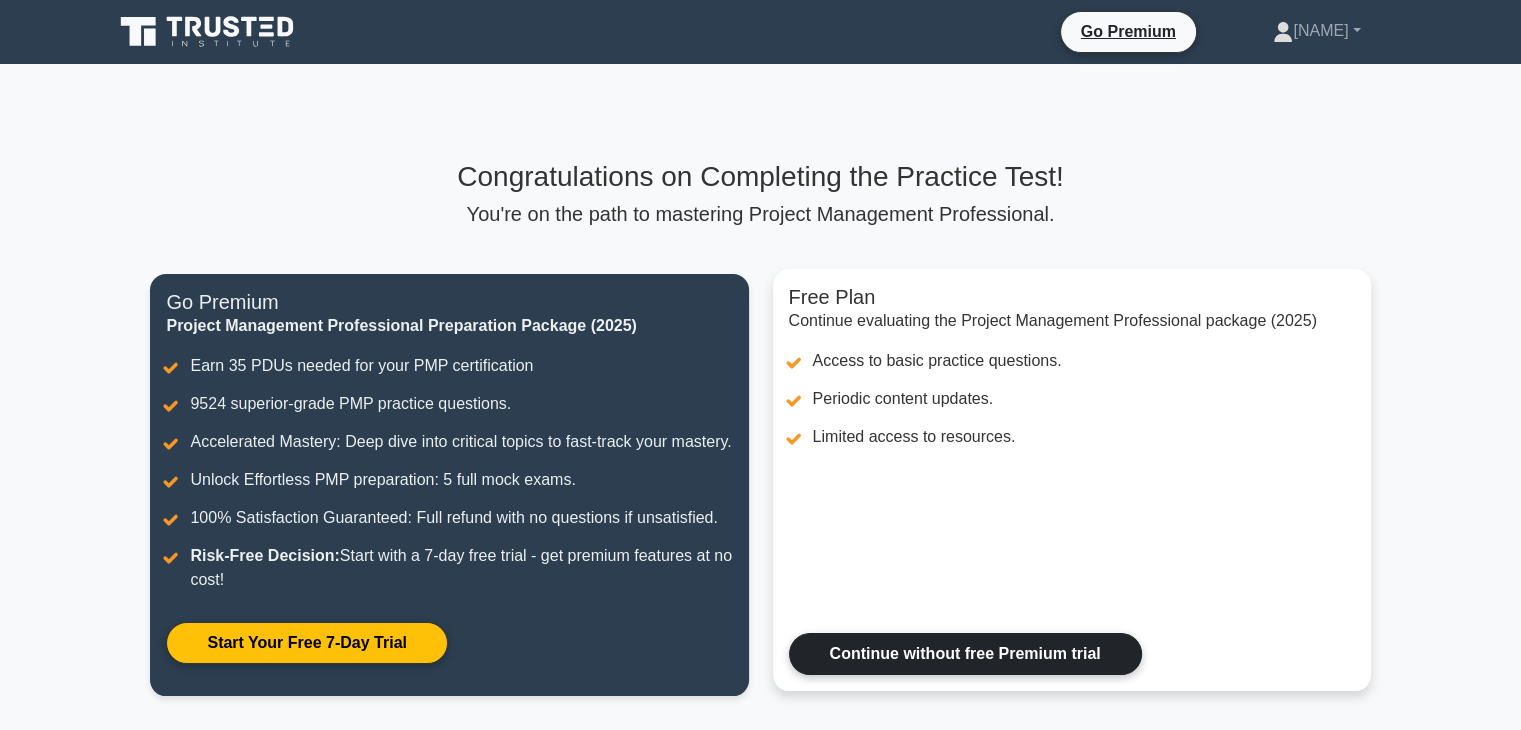 click on "Continue without free Premium trial" at bounding box center [965, 654] 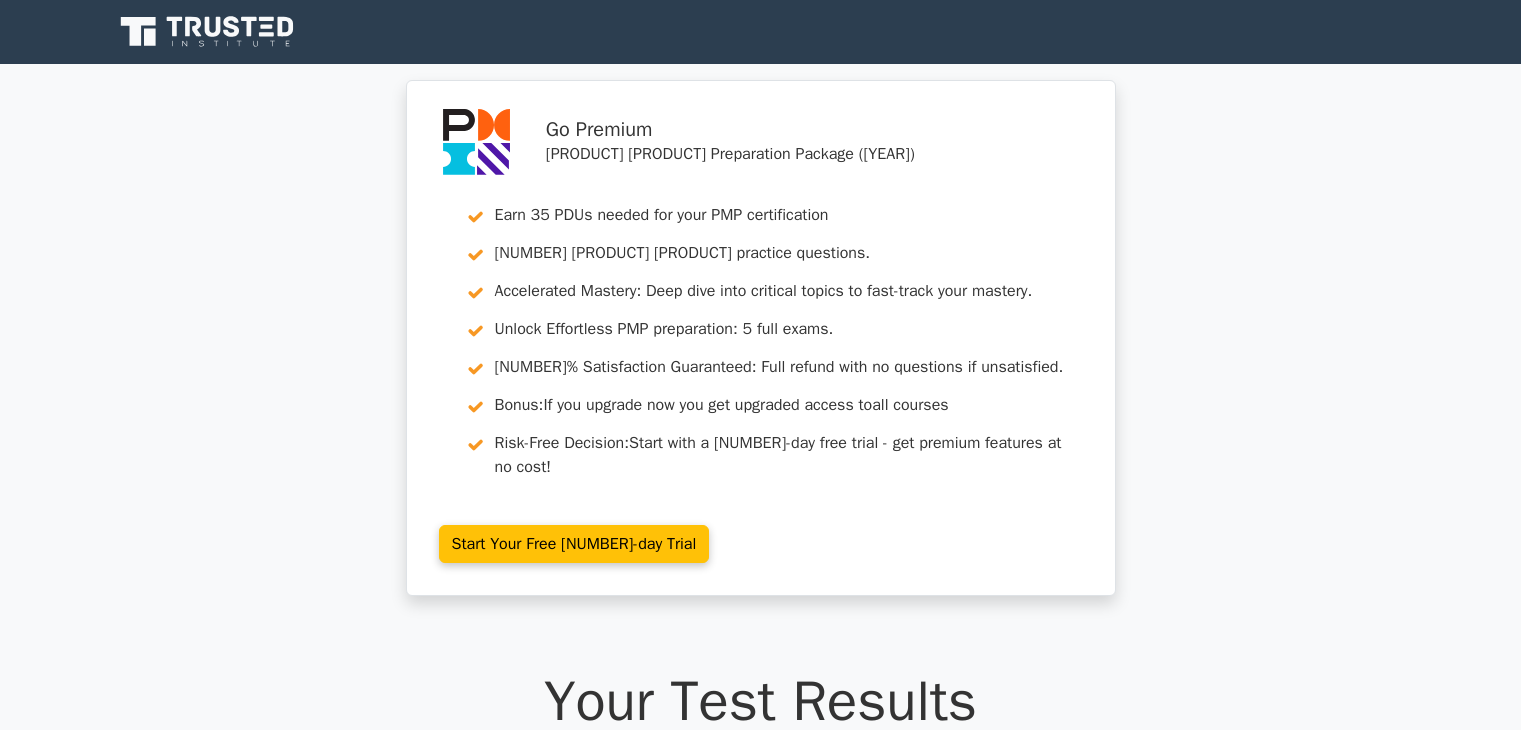 scroll, scrollTop: 0, scrollLeft: 0, axis: both 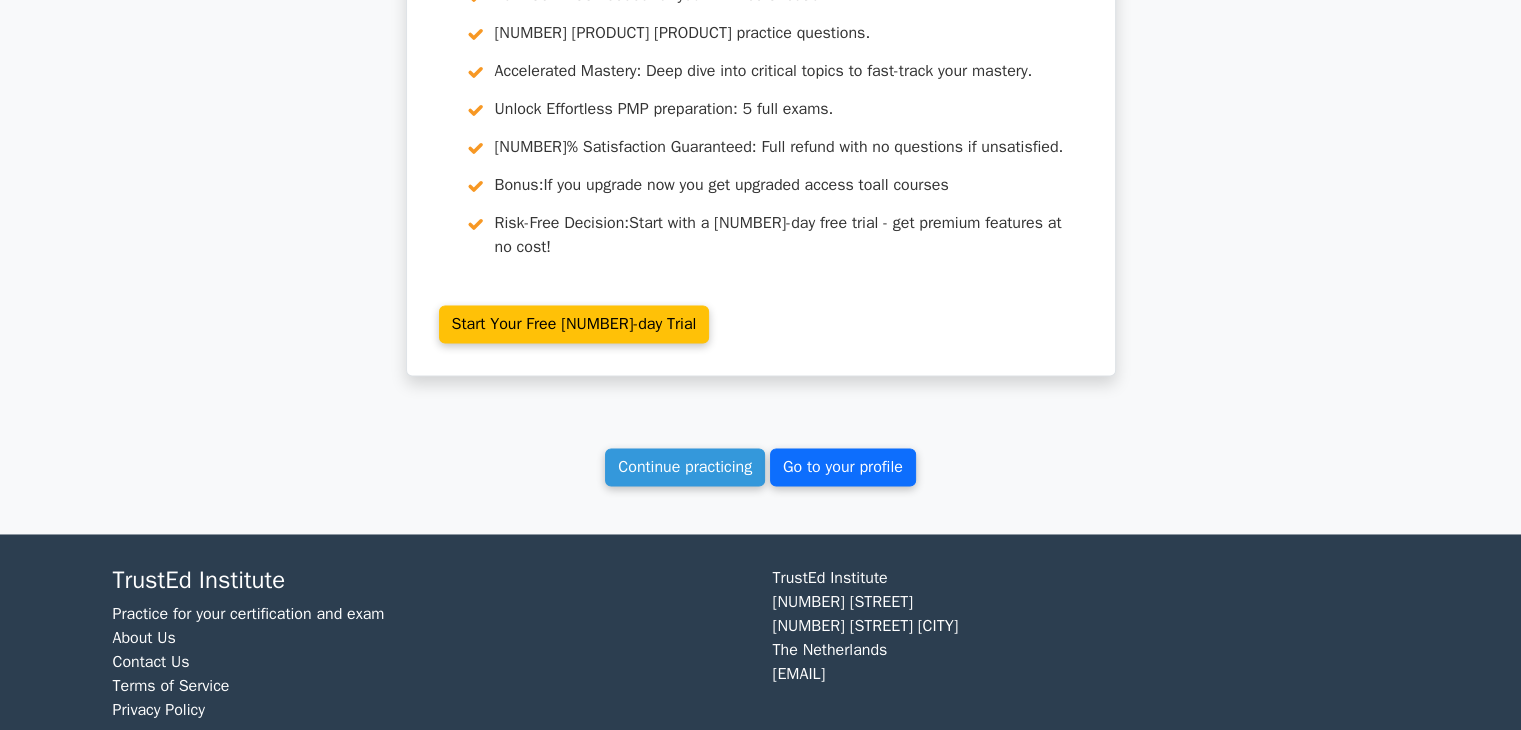 click on "Go to your profile" at bounding box center (843, 467) 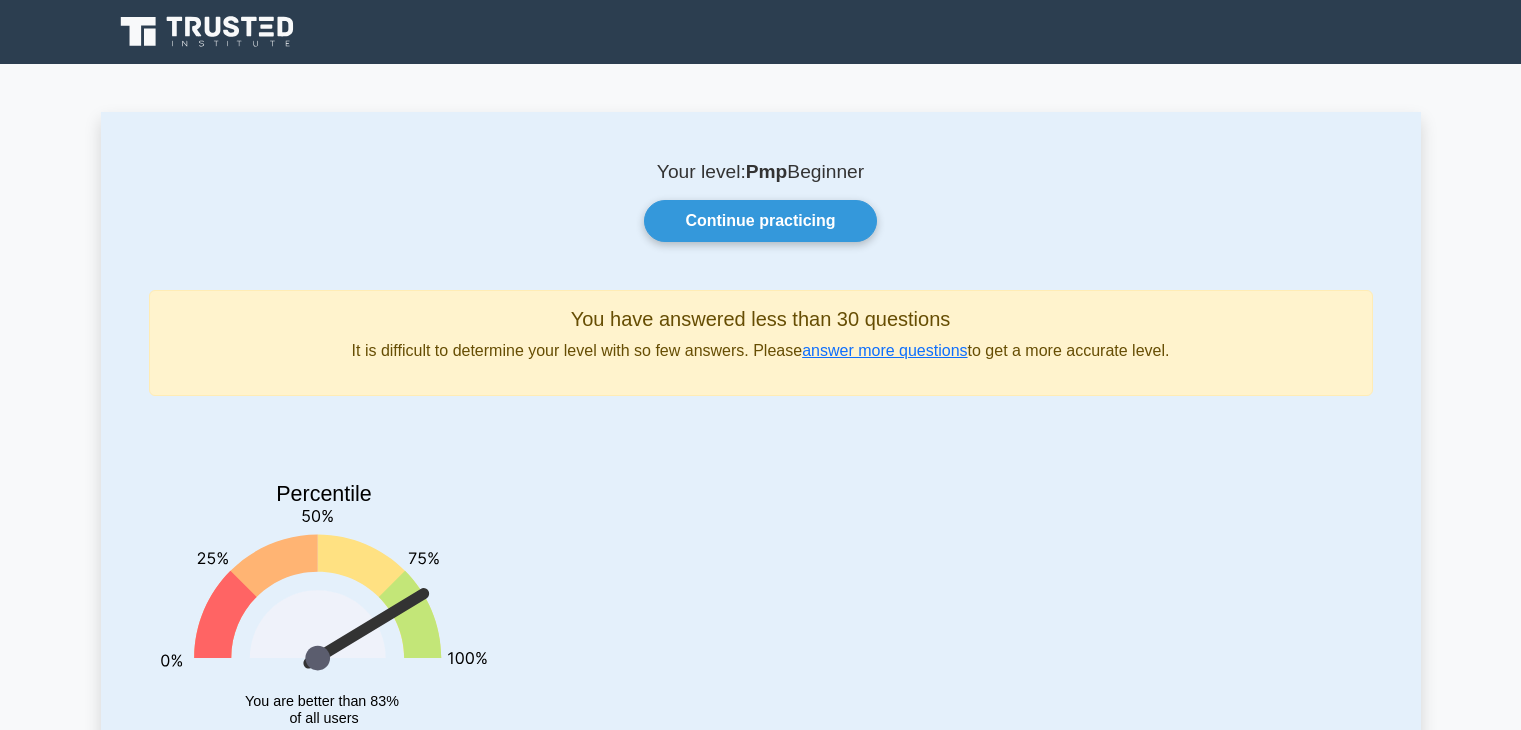scroll, scrollTop: 0, scrollLeft: 0, axis: both 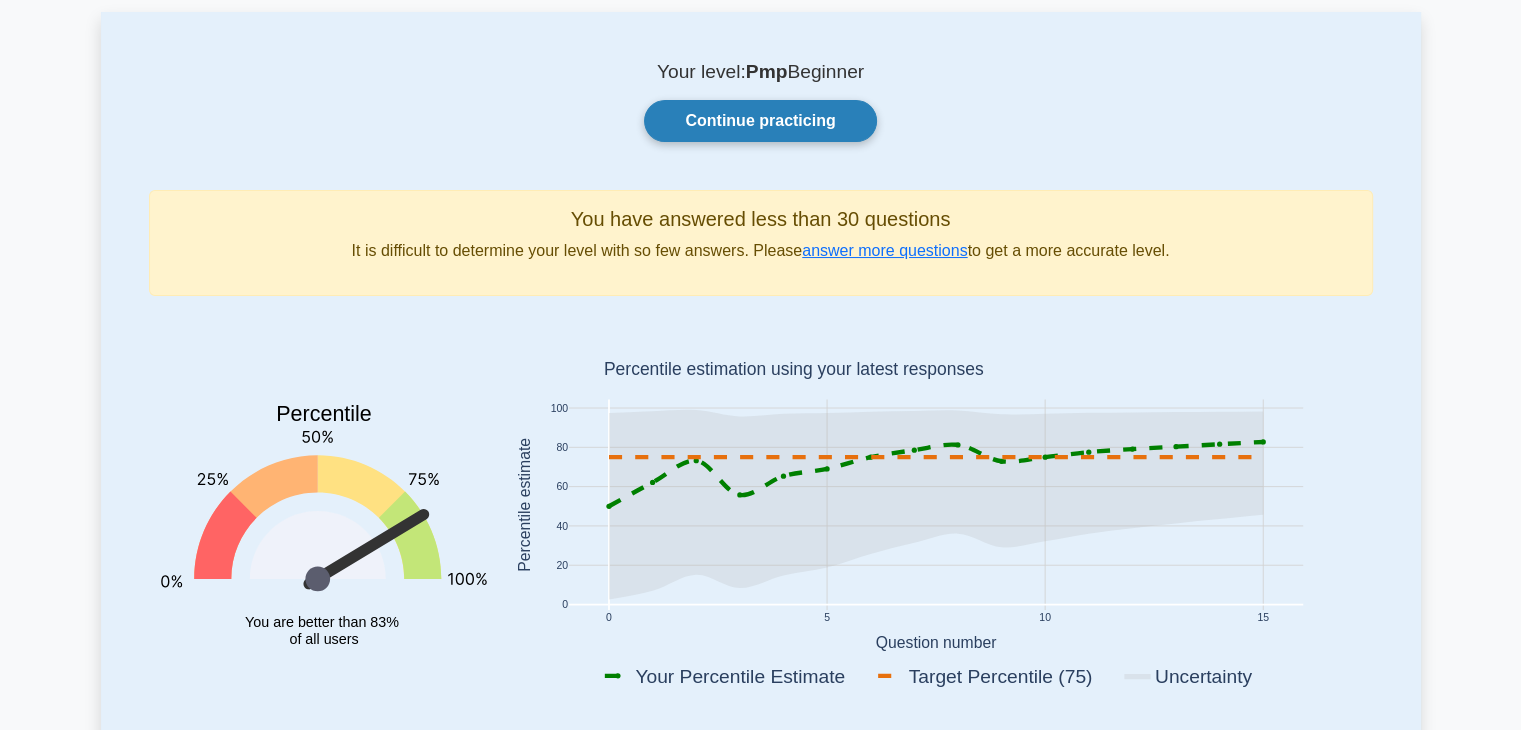 click on "Continue practicing" at bounding box center [760, 121] 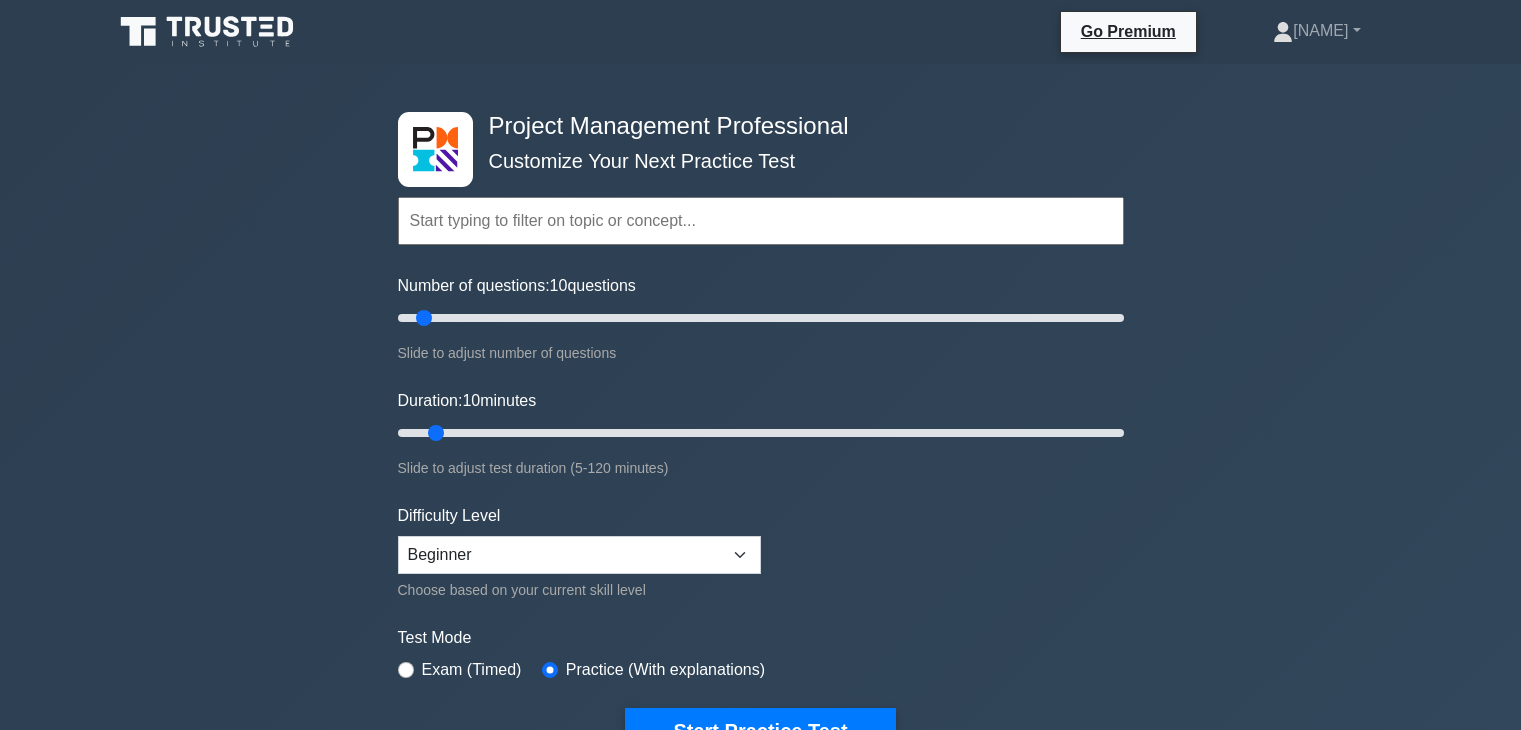 scroll, scrollTop: 0, scrollLeft: 0, axis: both 